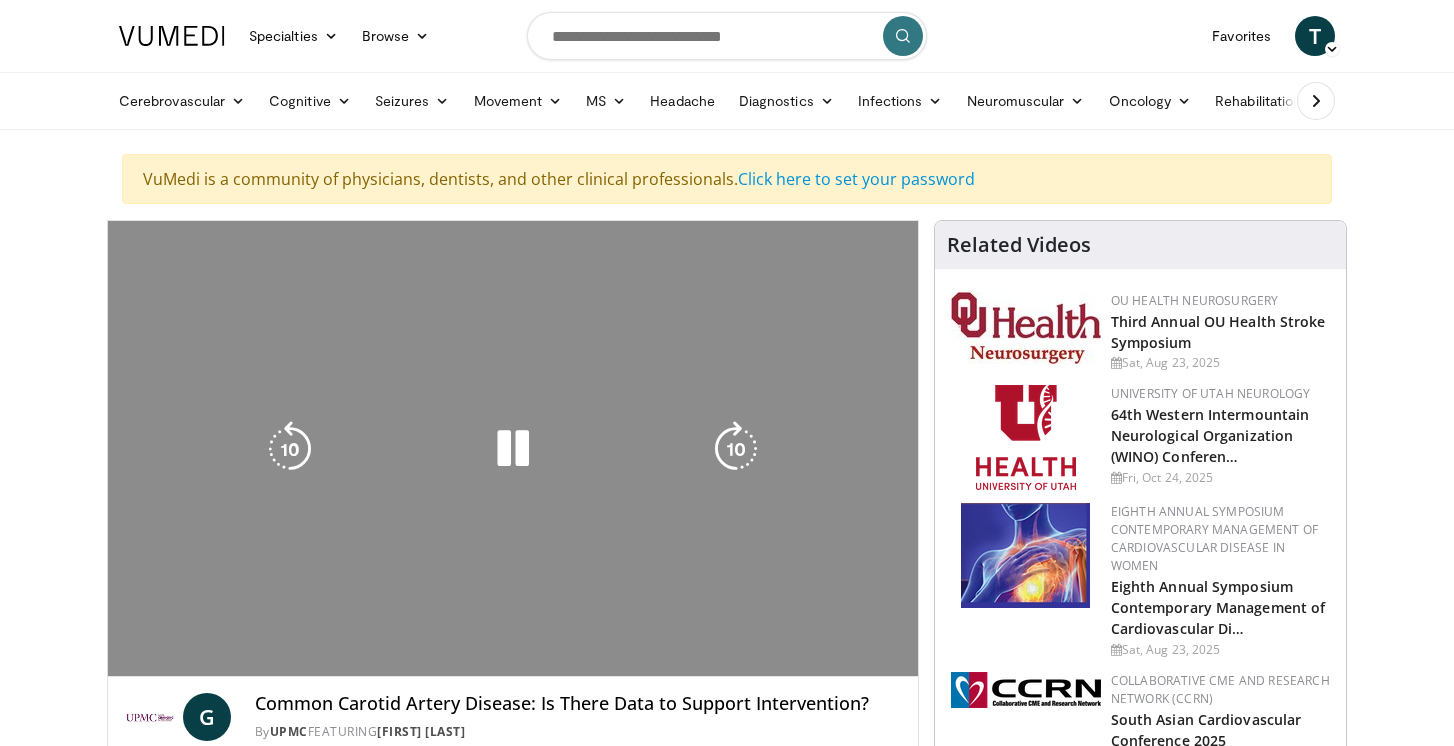 scroll, scrollTop: 0, scrollLeft: 0, axis: both 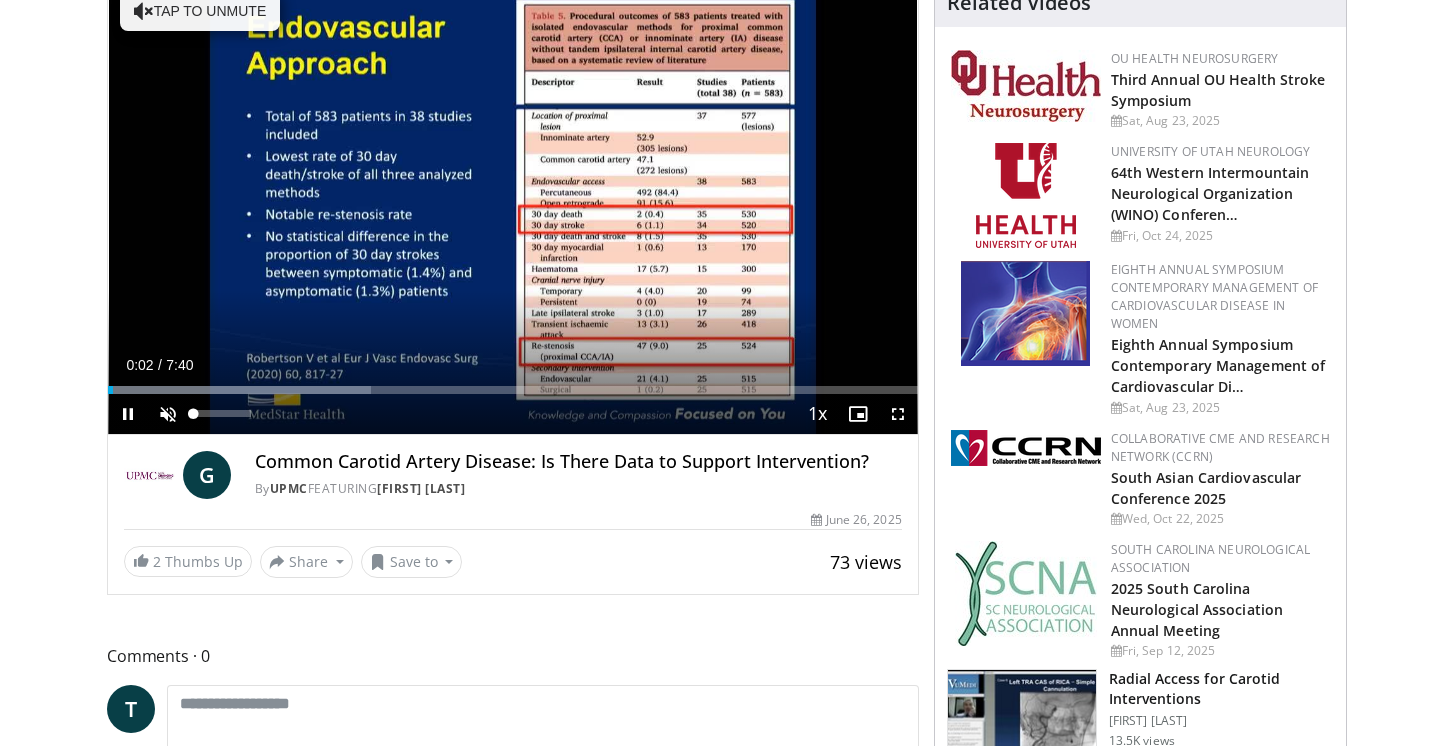 click at bounding box center [168, 414] 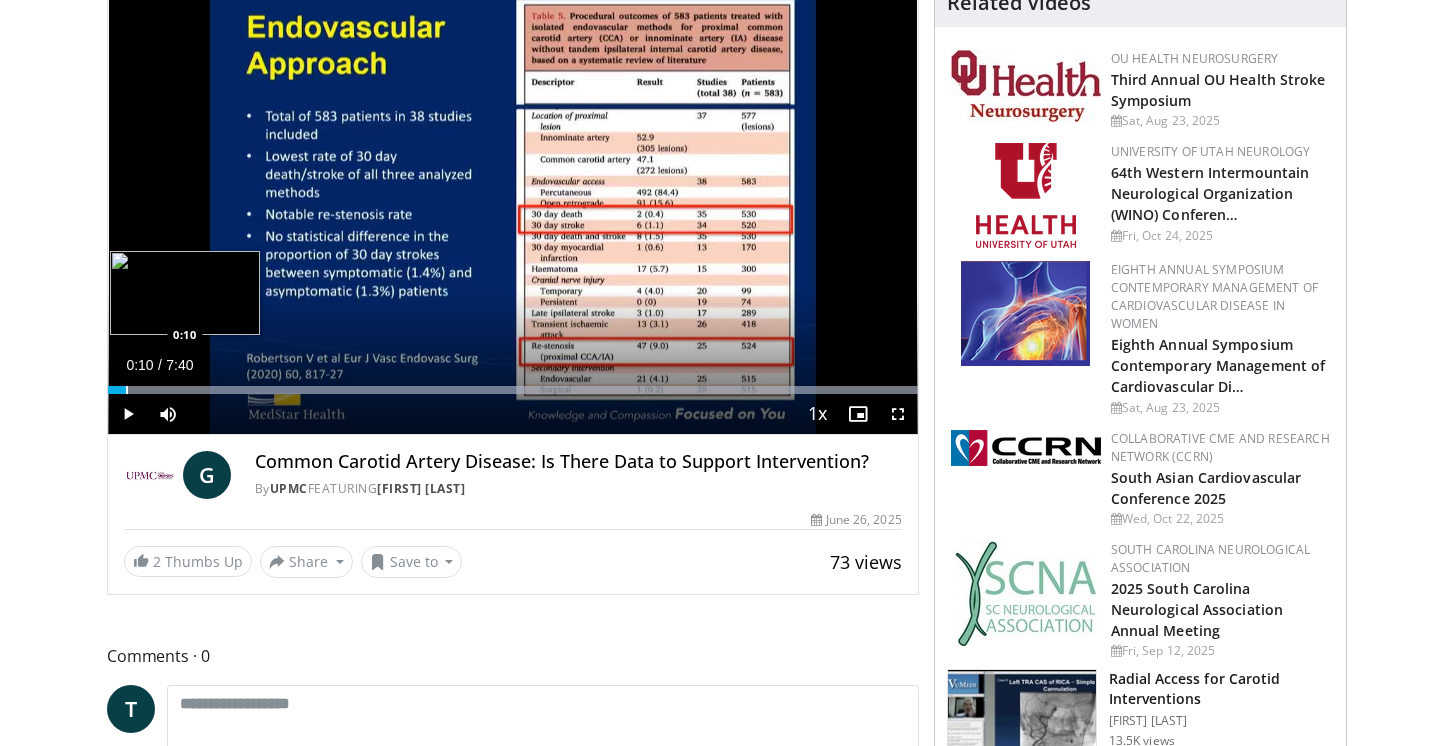 click at bounding box center [127, 390] 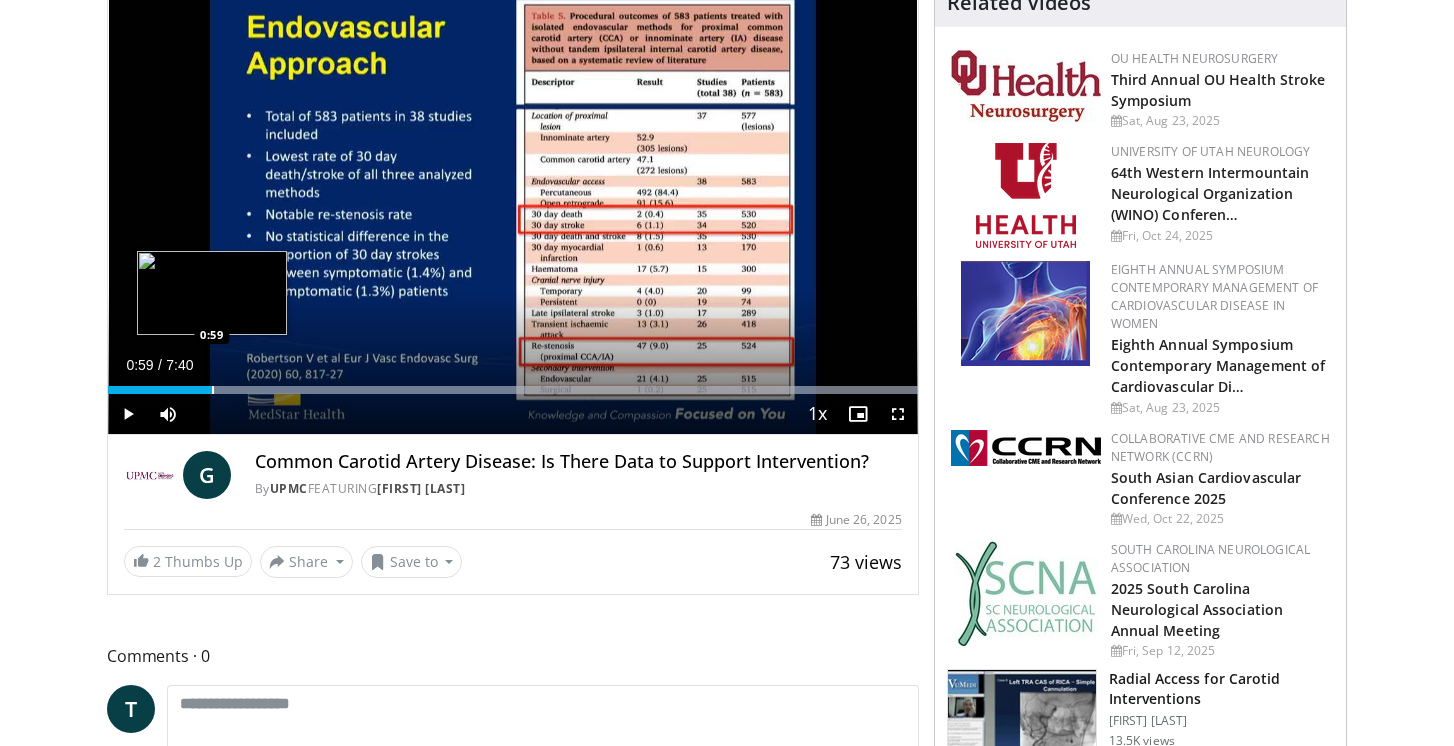 click on "Loaded :  99.99% 1:09 0:59" at bounding box center (513, 384) 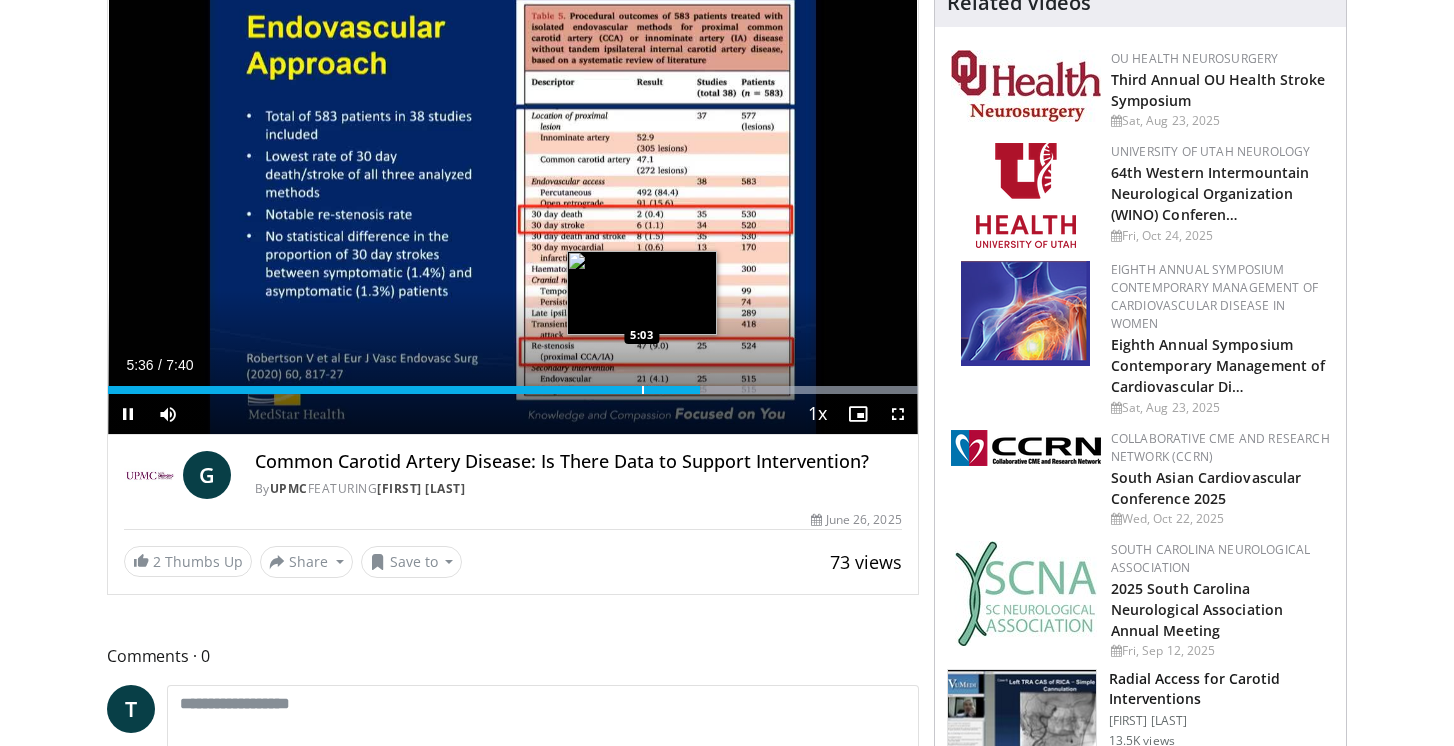click at bounding box center [643, 390] 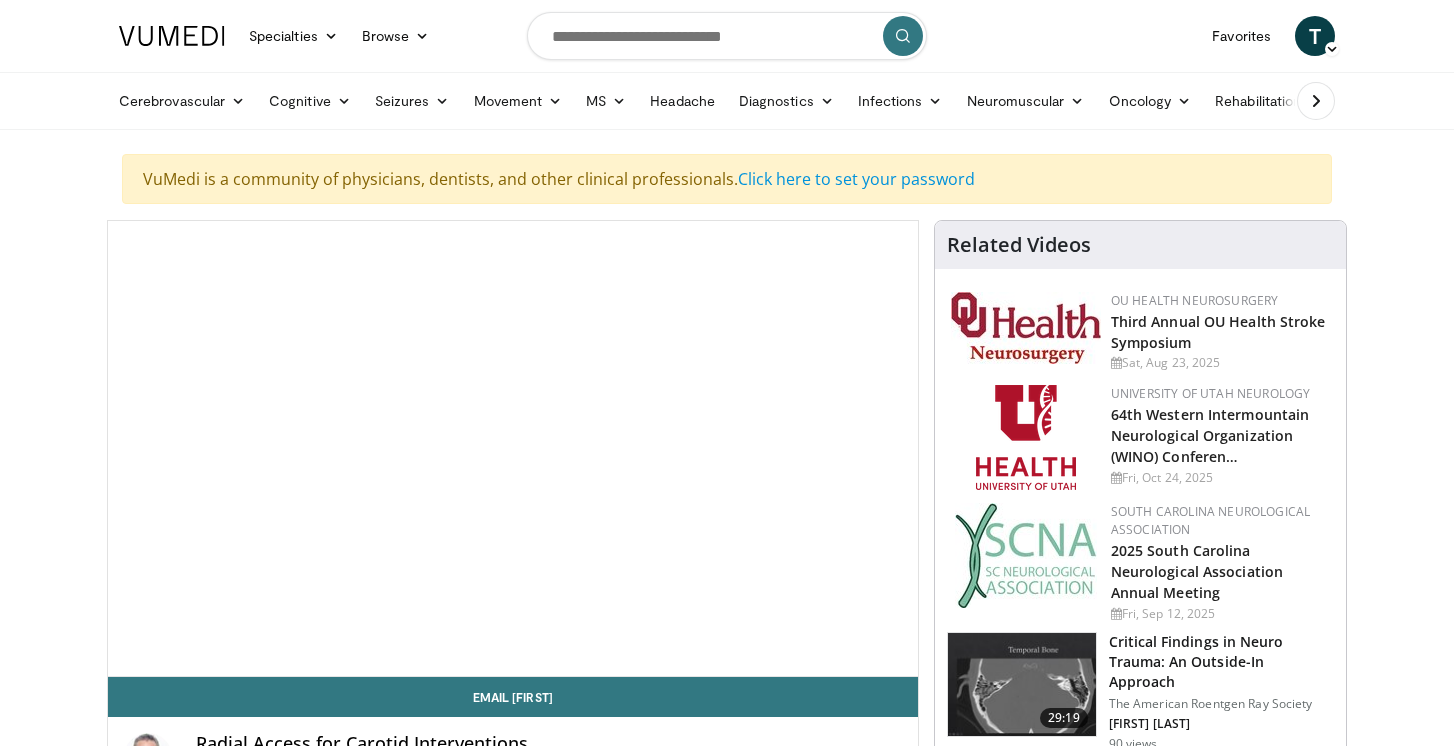 scroll, scrollTop: 0, scrollLeft: 0, axis: both 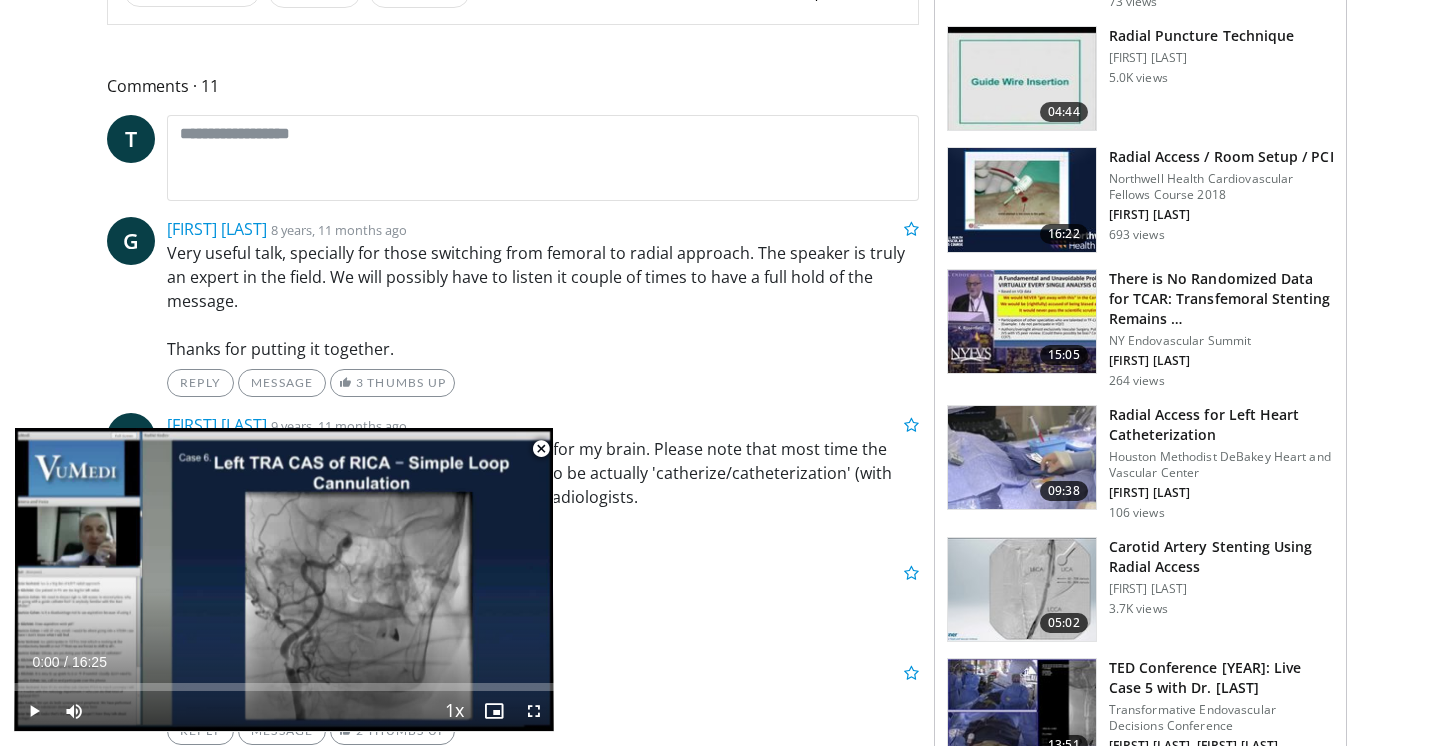 click at bounding box center (541, 449) 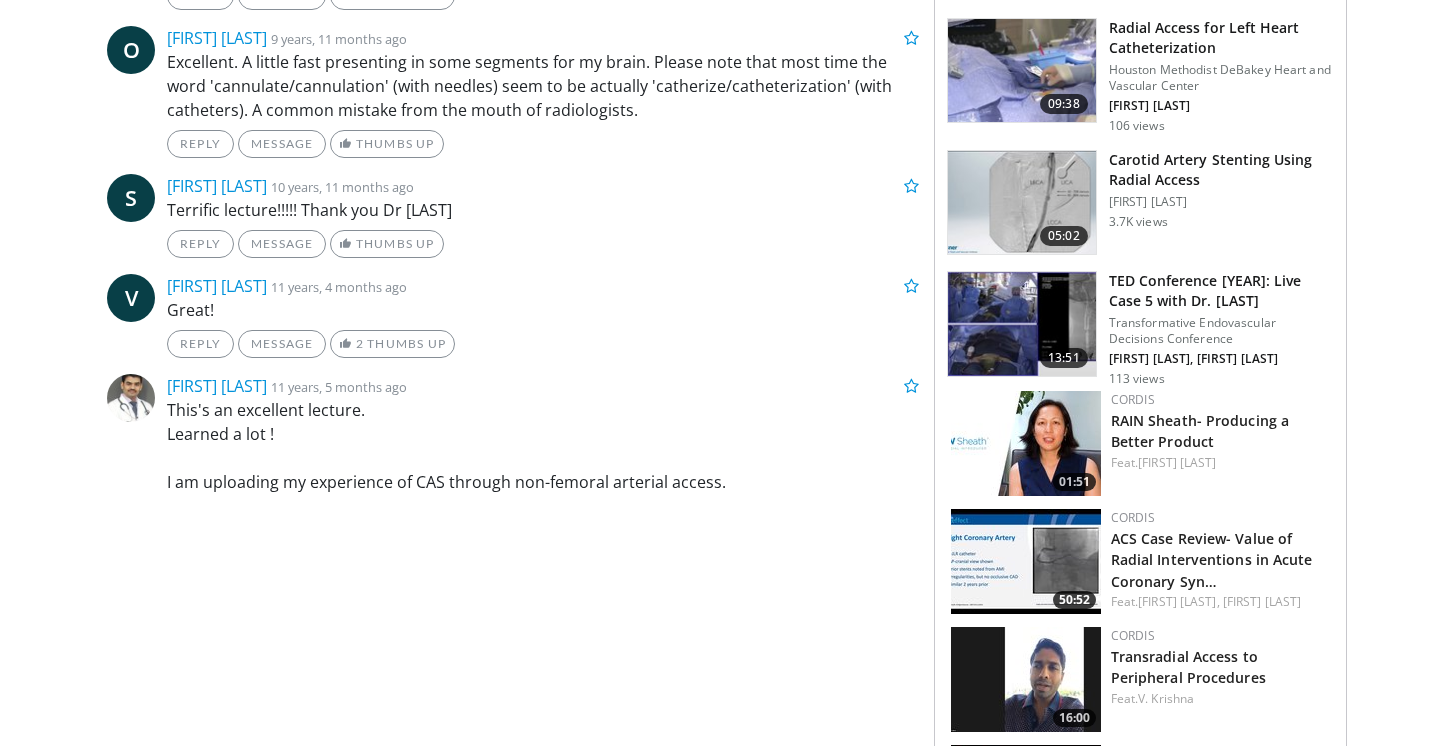 scroll, scrollTop: 1292, scrollLeft: 0, axis: vertical 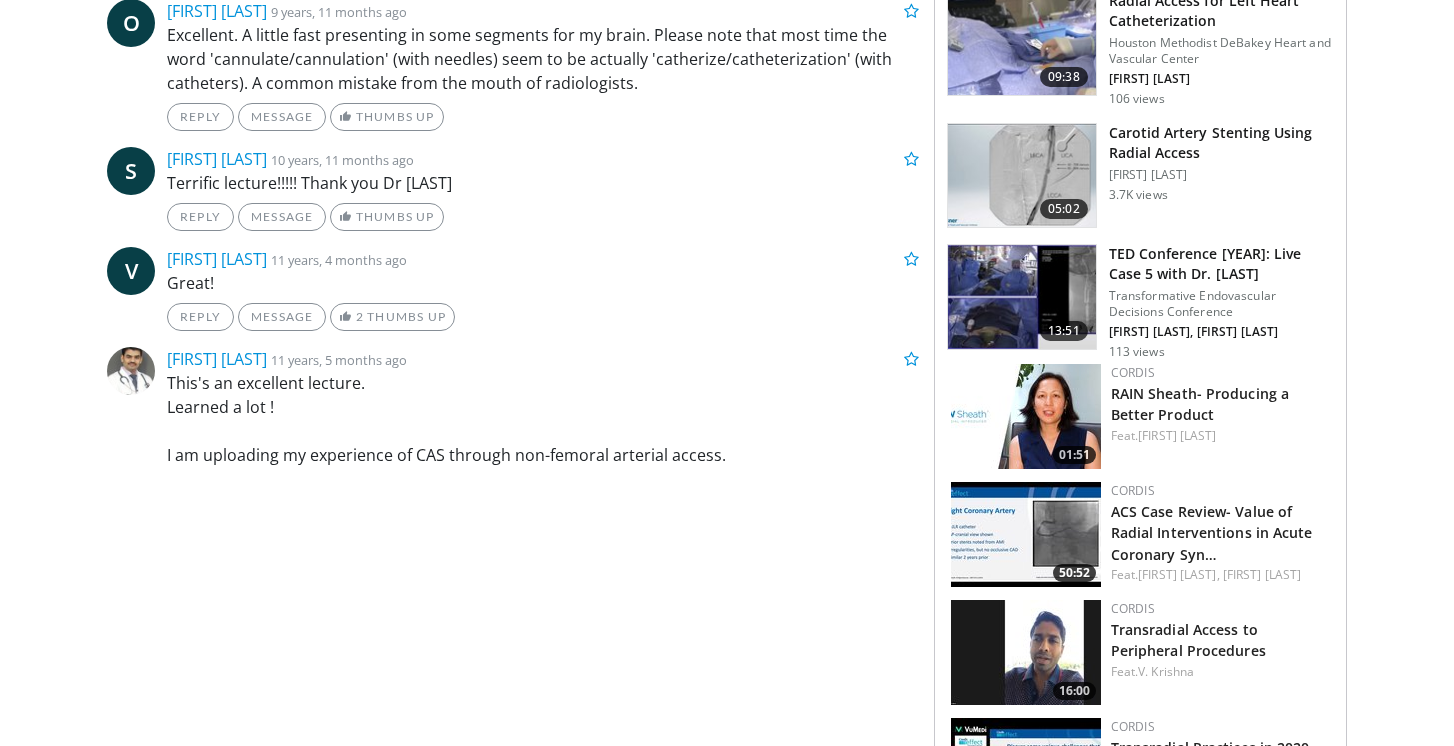 click at bounding box center [1022, 176] 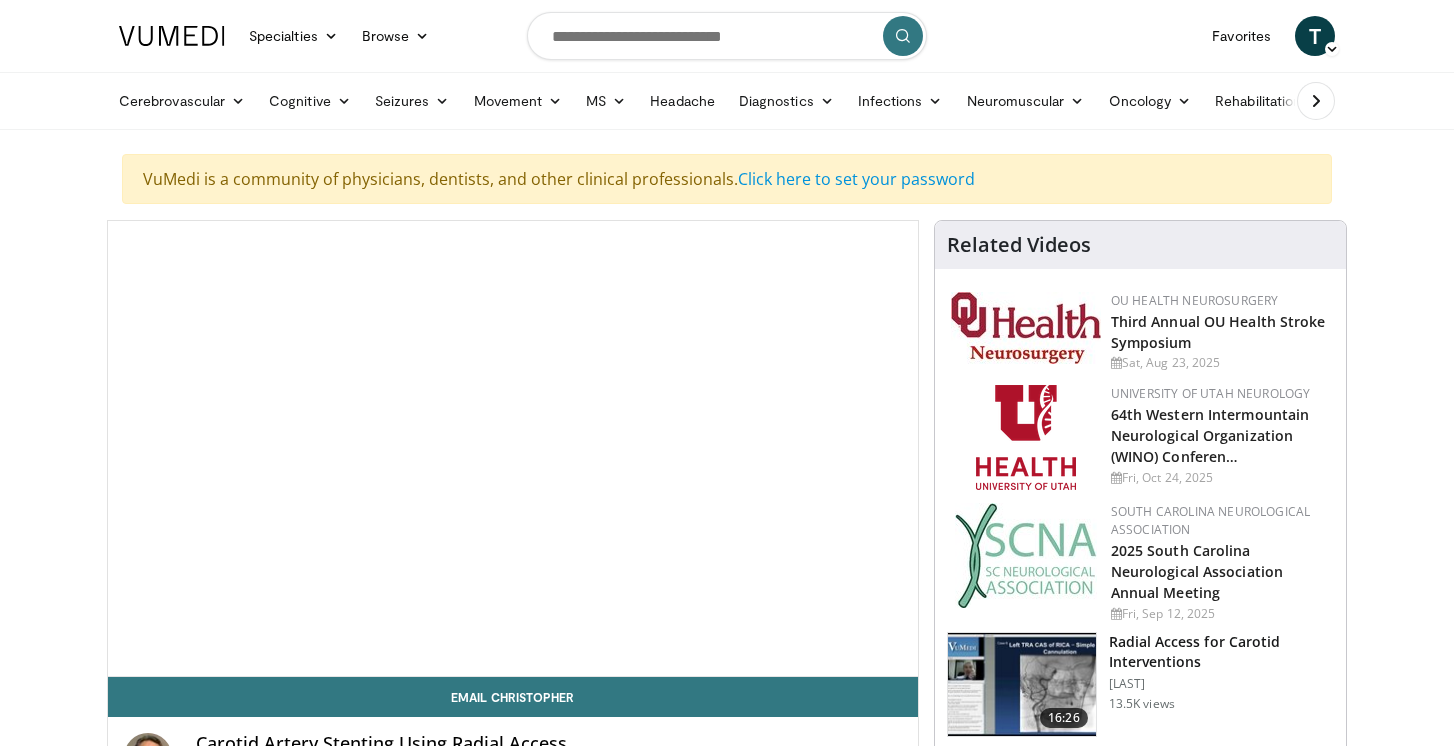 scroll, scrollTop: 0, scrollLeft: 0, axis: both 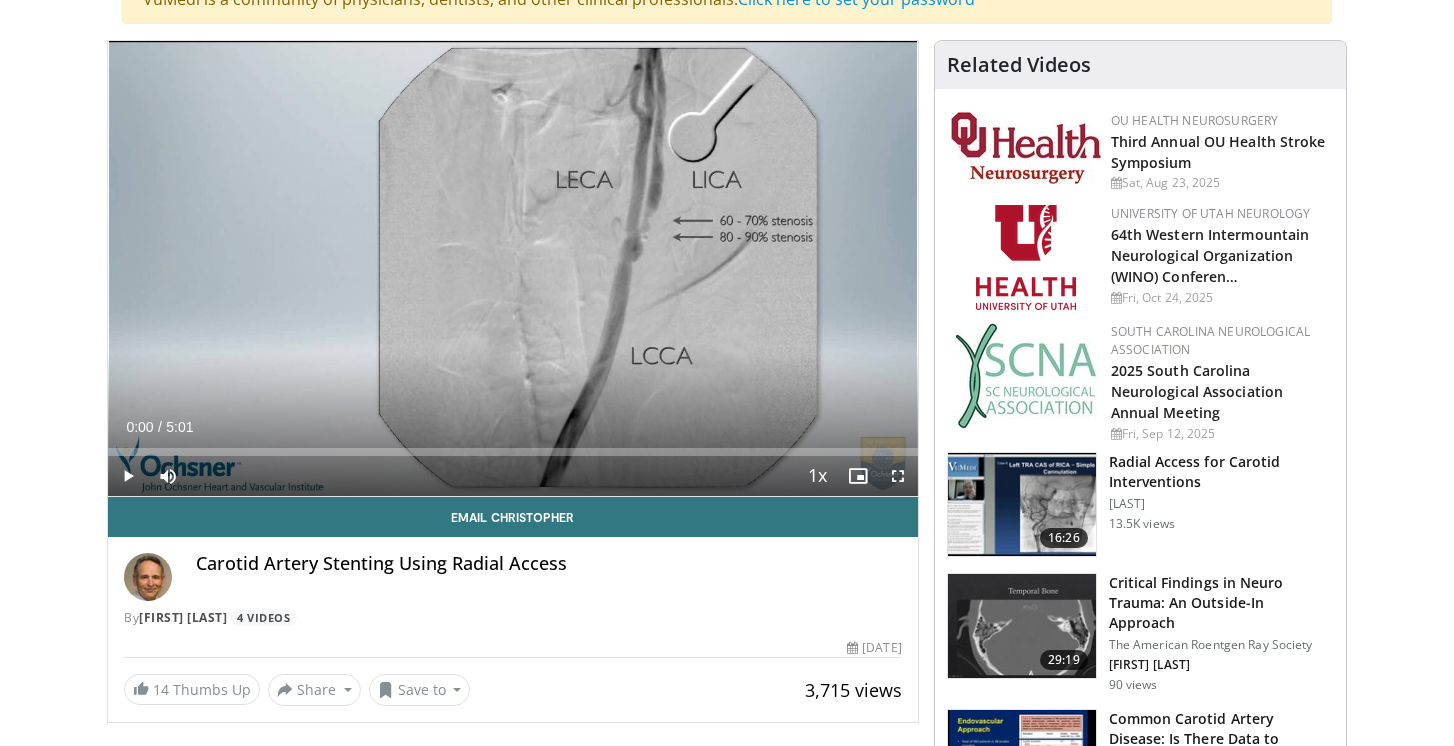 click at bounding box center (128, 476) 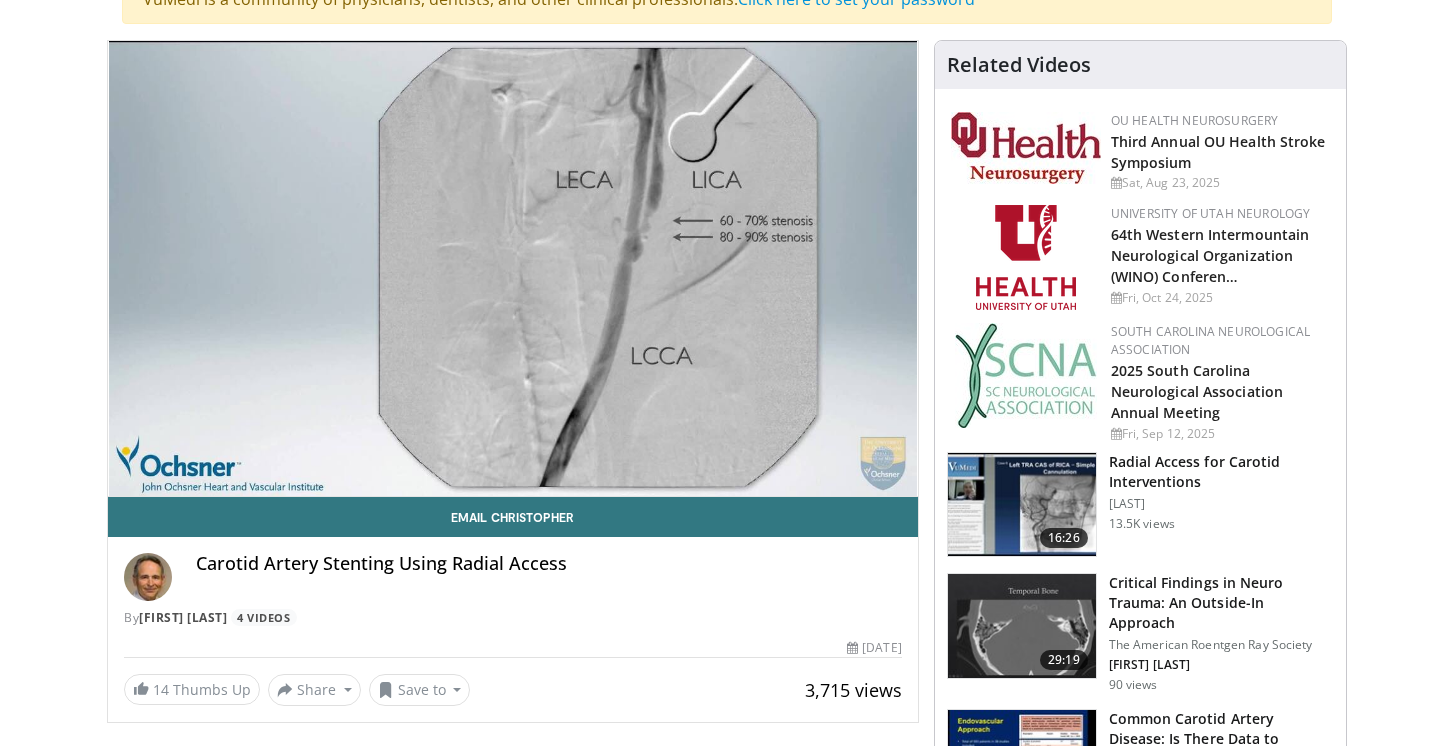 click on "**********" at bounding box center [513, 269] 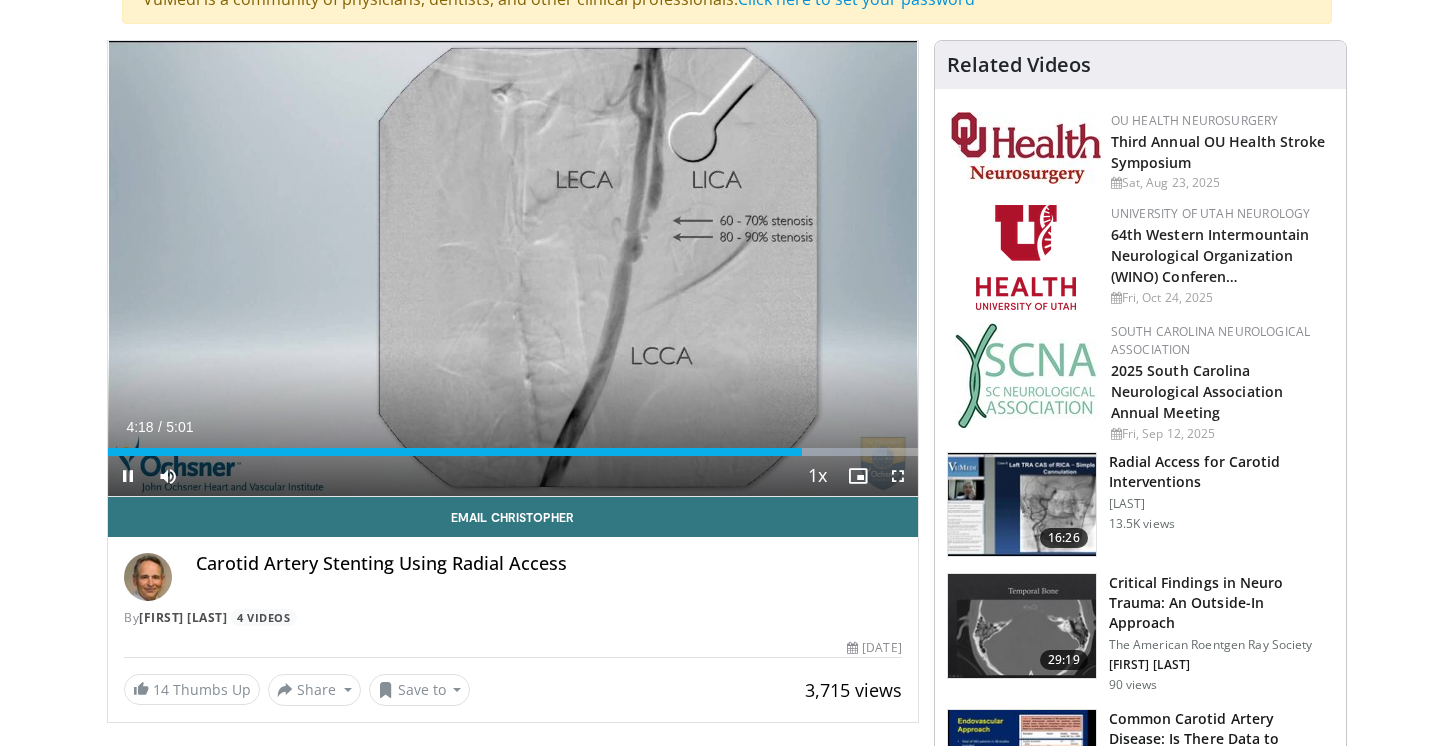 click at bounding box center [128, 476] 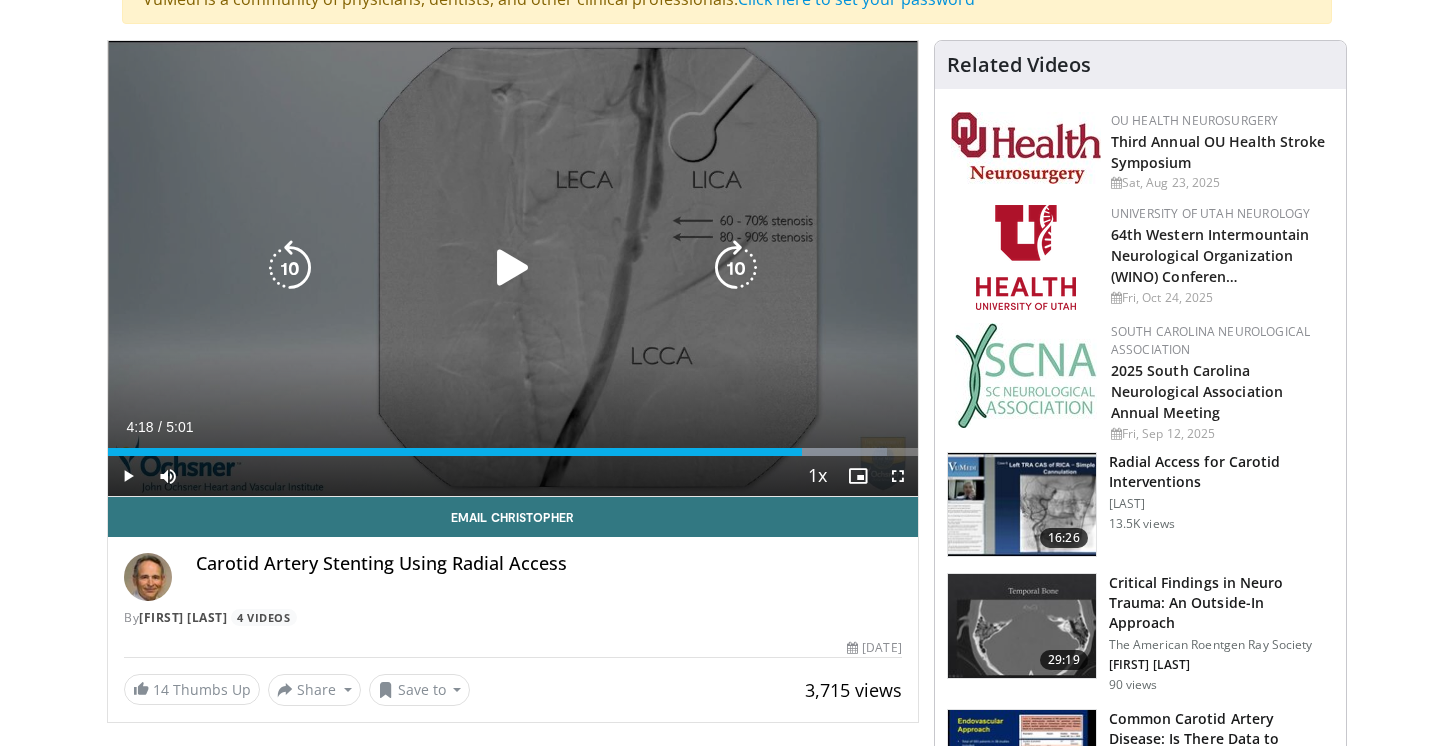 click at bounding box center [513, 268] 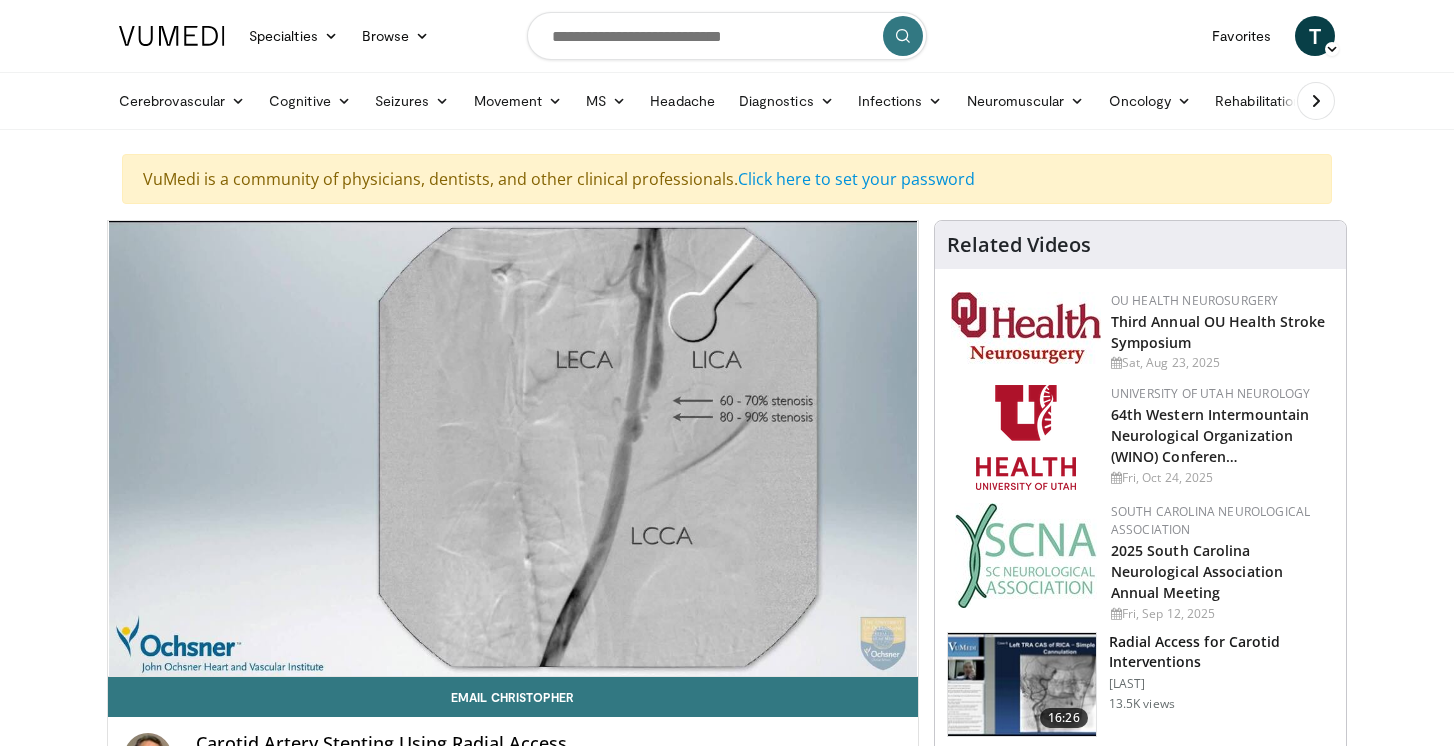scroll, scrollTop: 0, scrollLeft: 0, axis: both 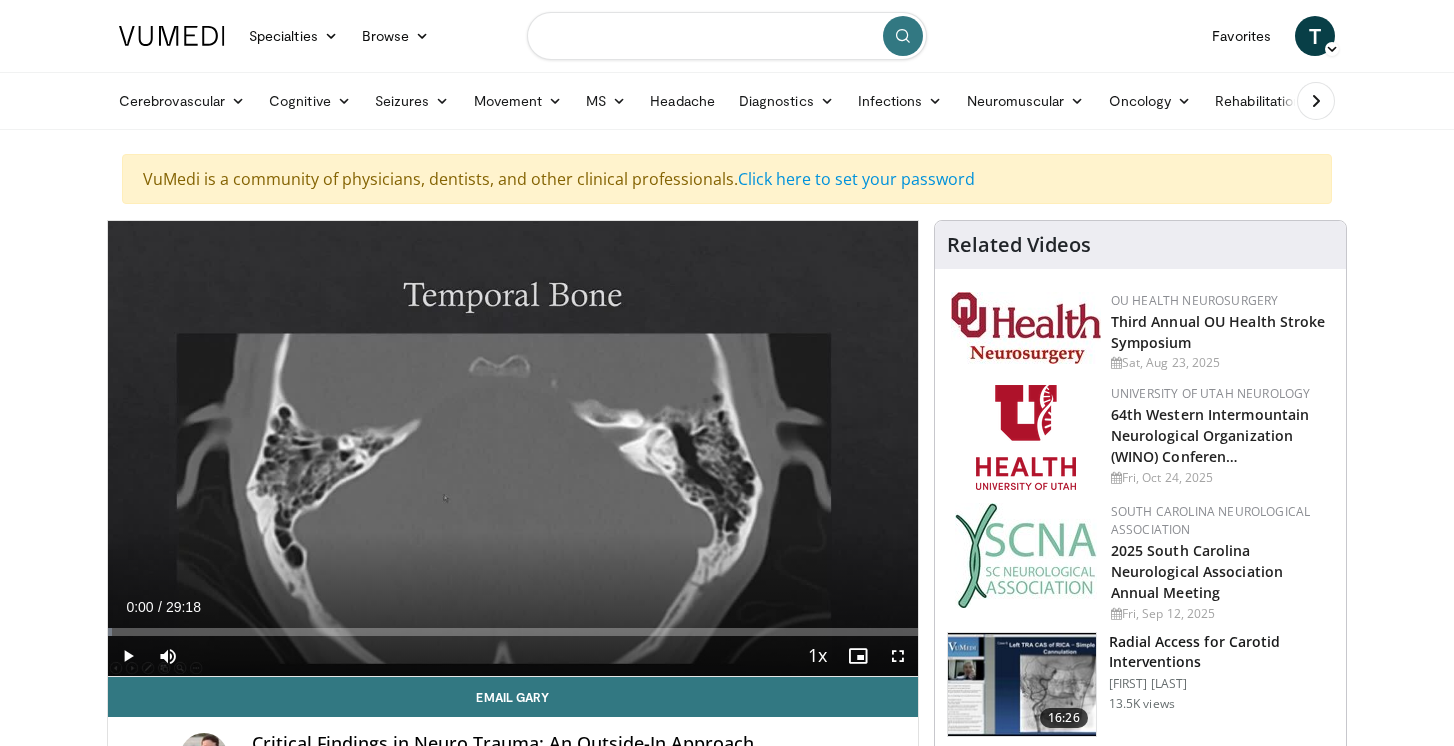 click at bounding box center (727, 36) 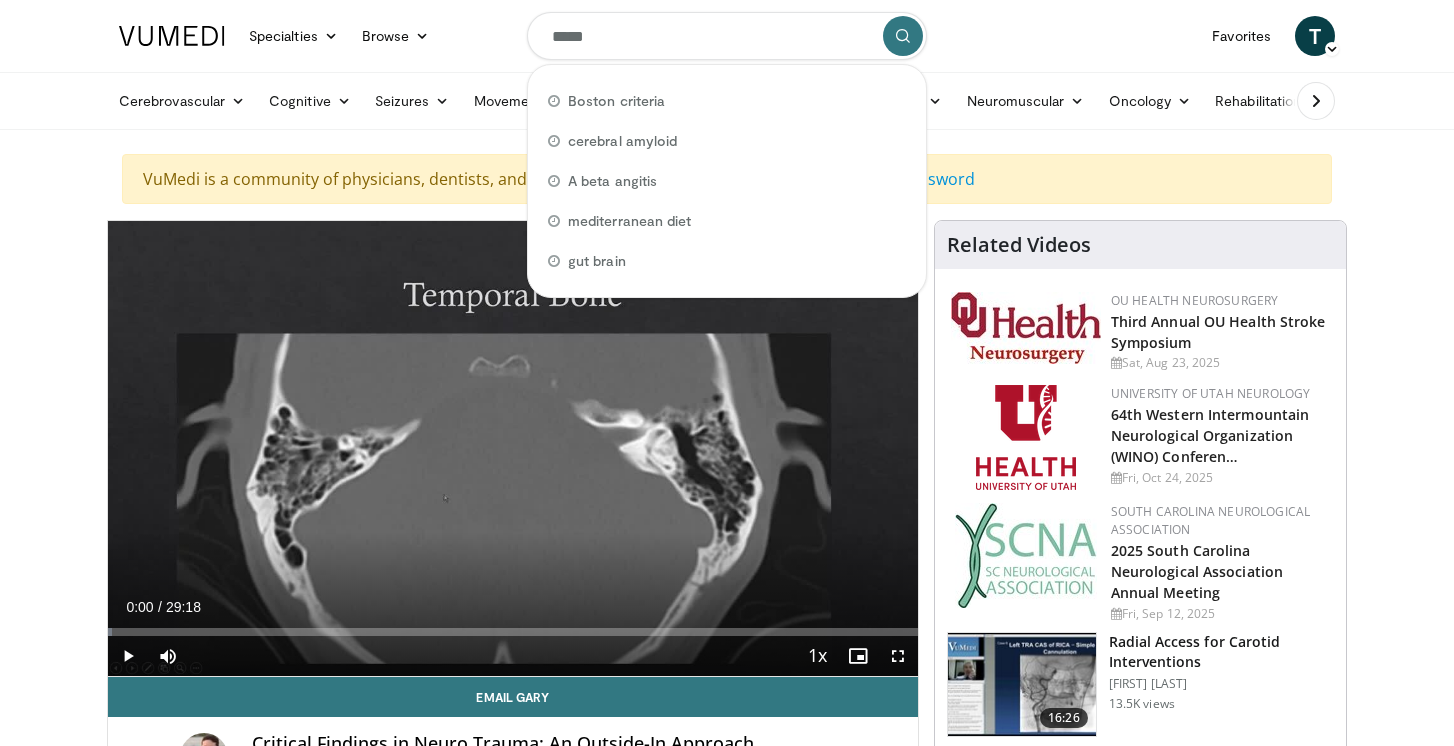 type on "******" 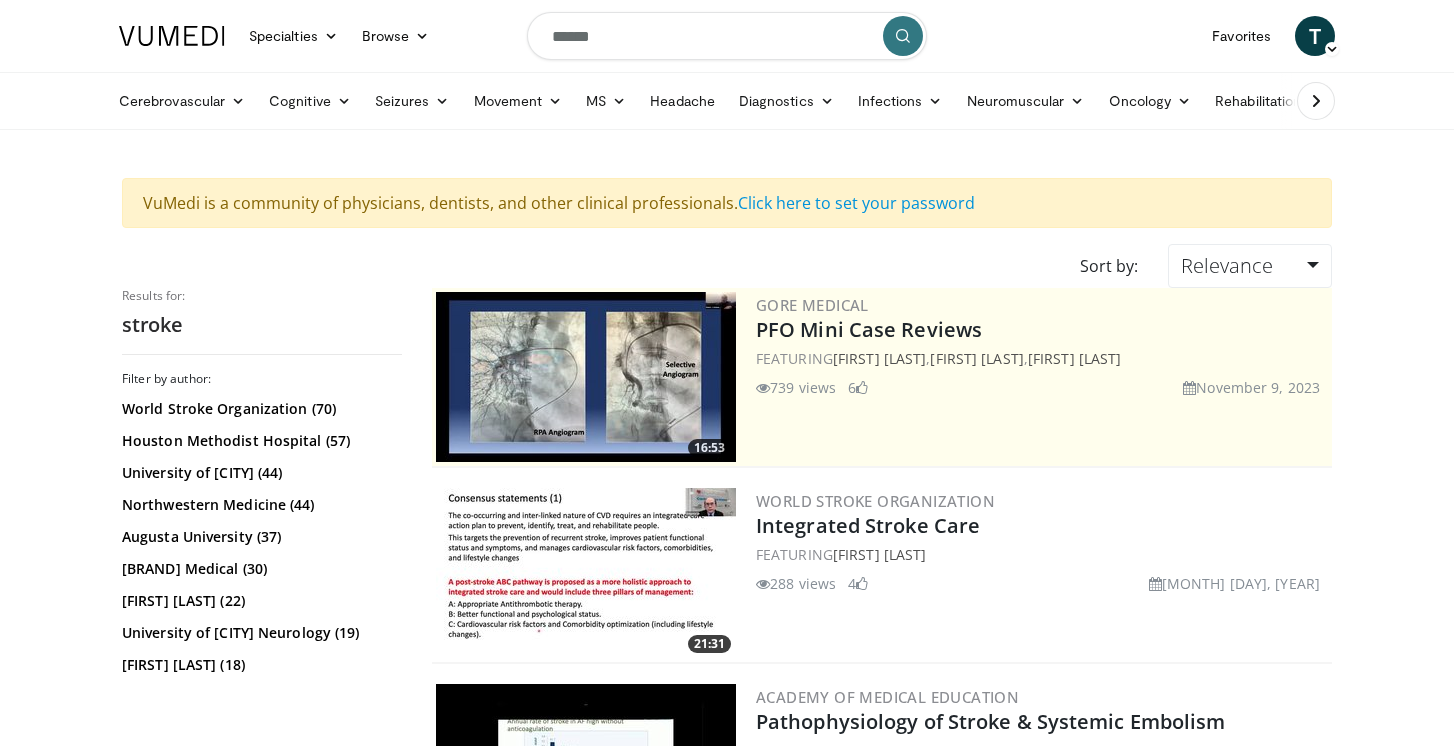 scroll, scrollTop: 0, scrollLeft: 0, axis: both 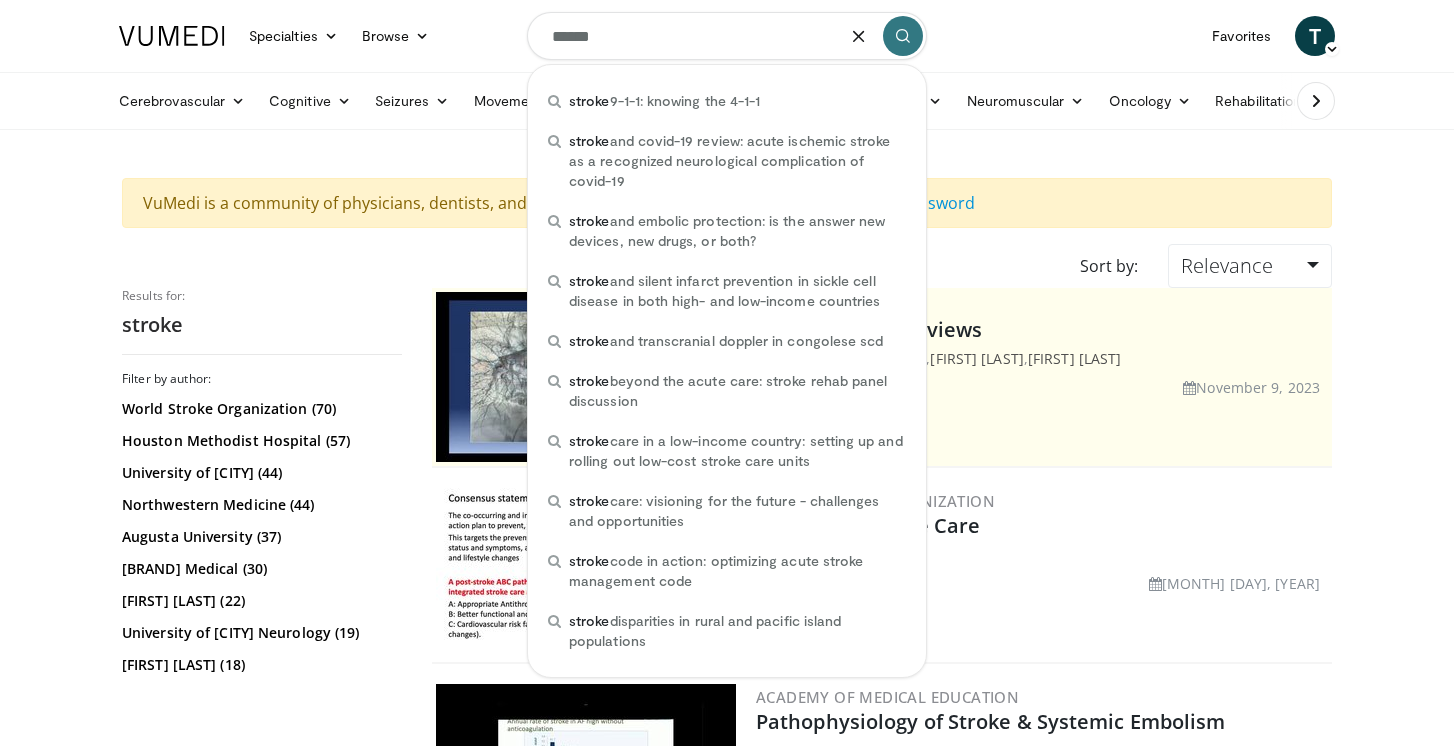 drag, startPoint x: 611, startPoint y: 45, endPoint x: 481, endPoint y: 4, distance: 136.31215 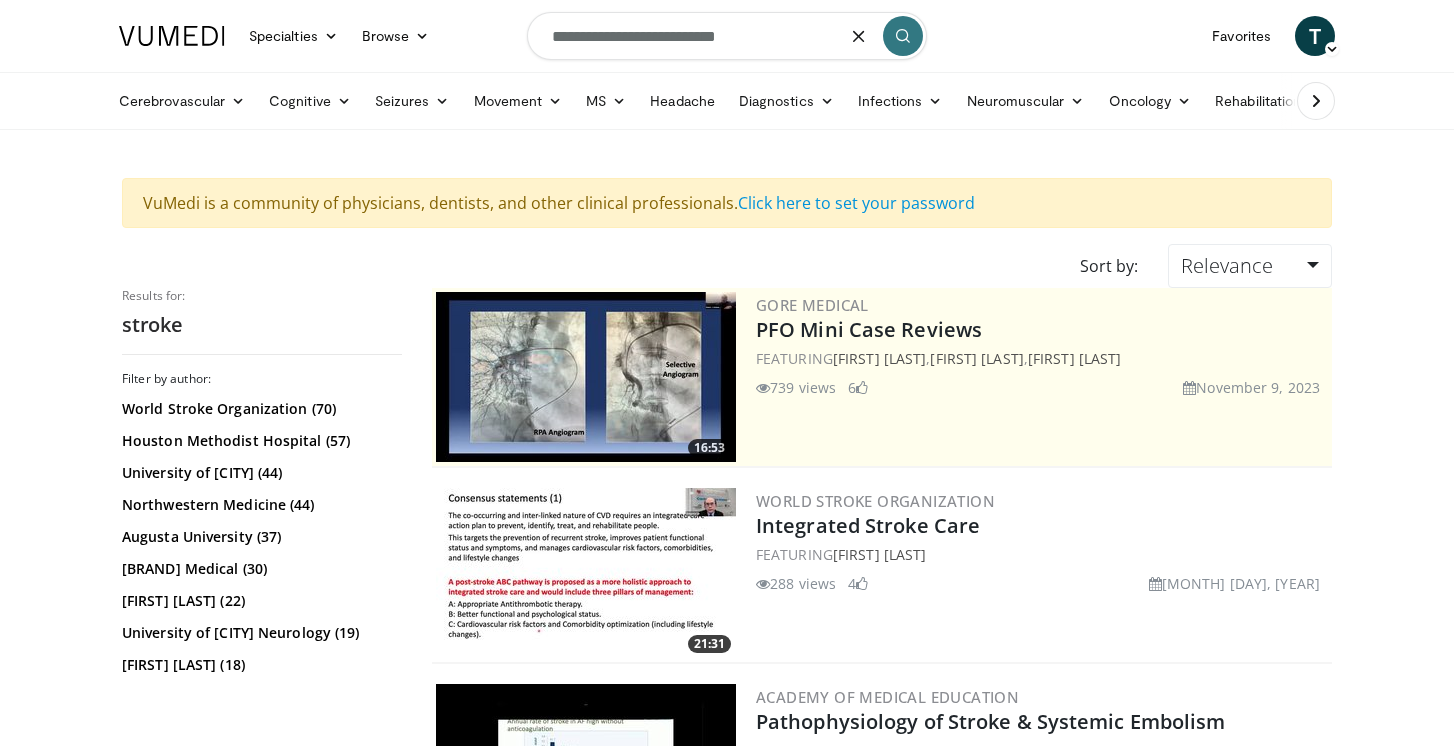 type on "**********" 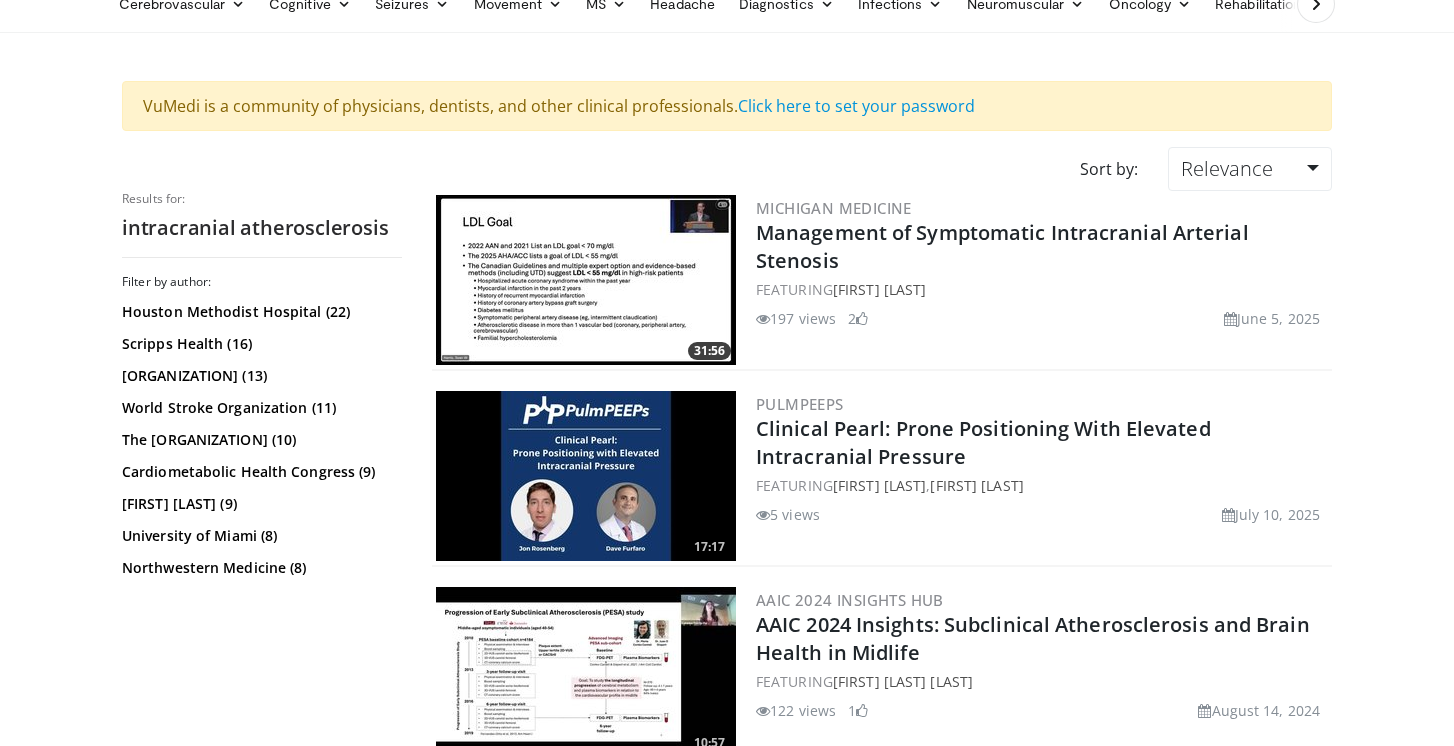 scroll, scrollTop: 98, scrollLeft: 0, axis: vertical 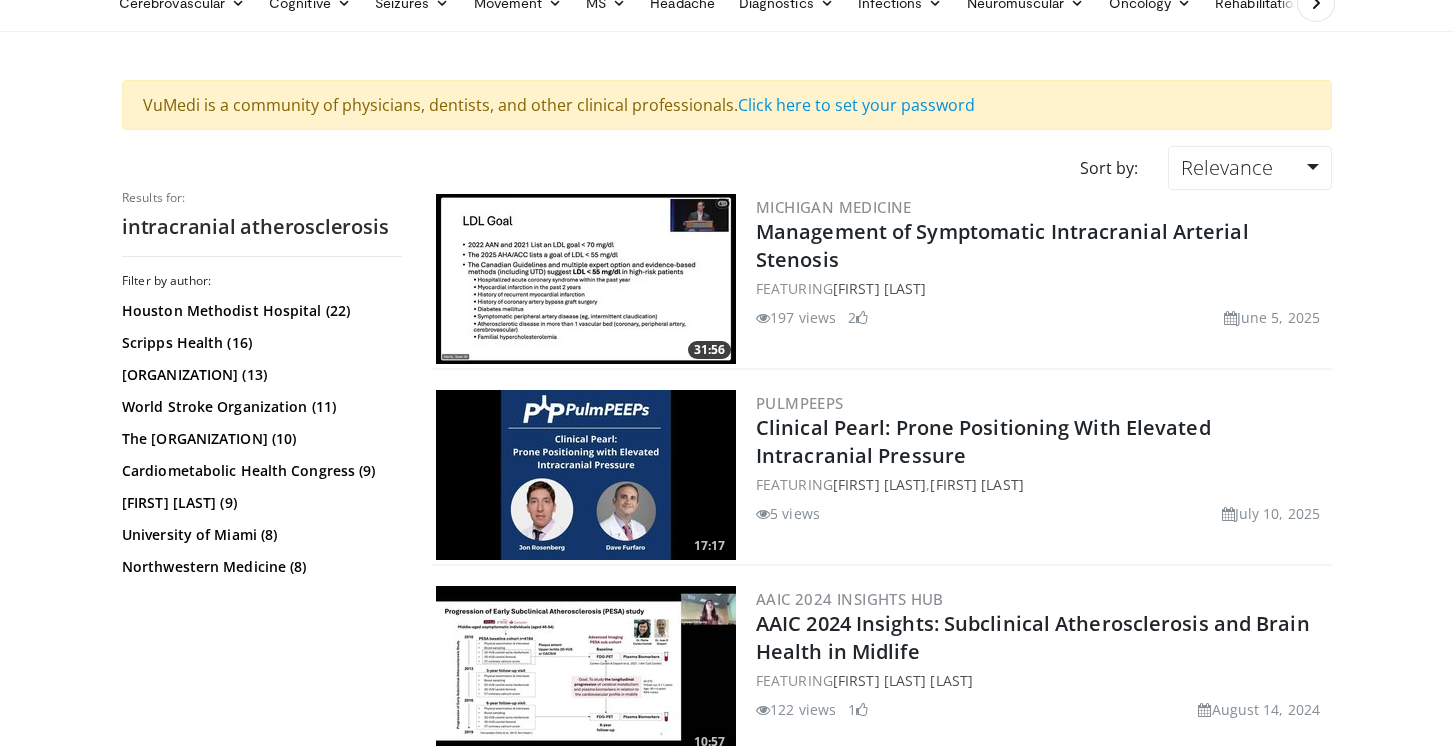 click at bounding box center [586, 279] 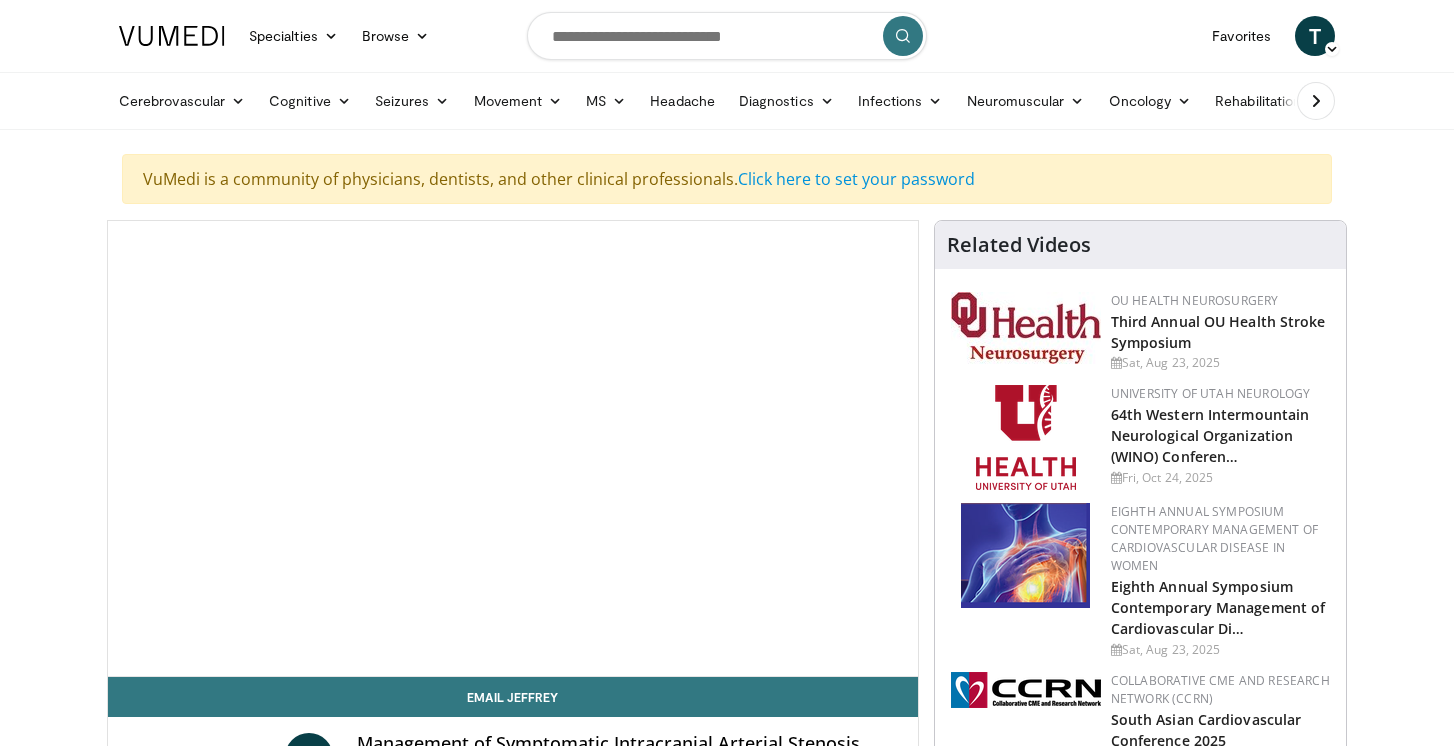 scroll, scrollTop: 0, scrollLeft: 0, axis: both 